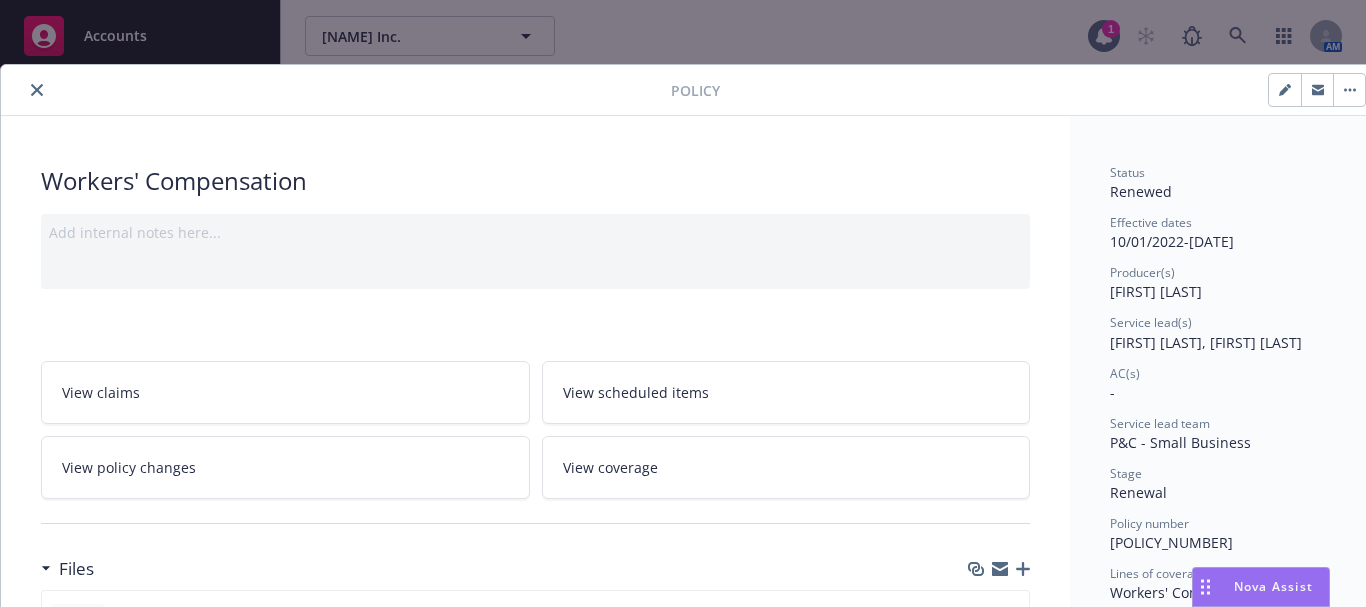 scroll, scrollTop: 0, scrollLeft: 0, axis: both 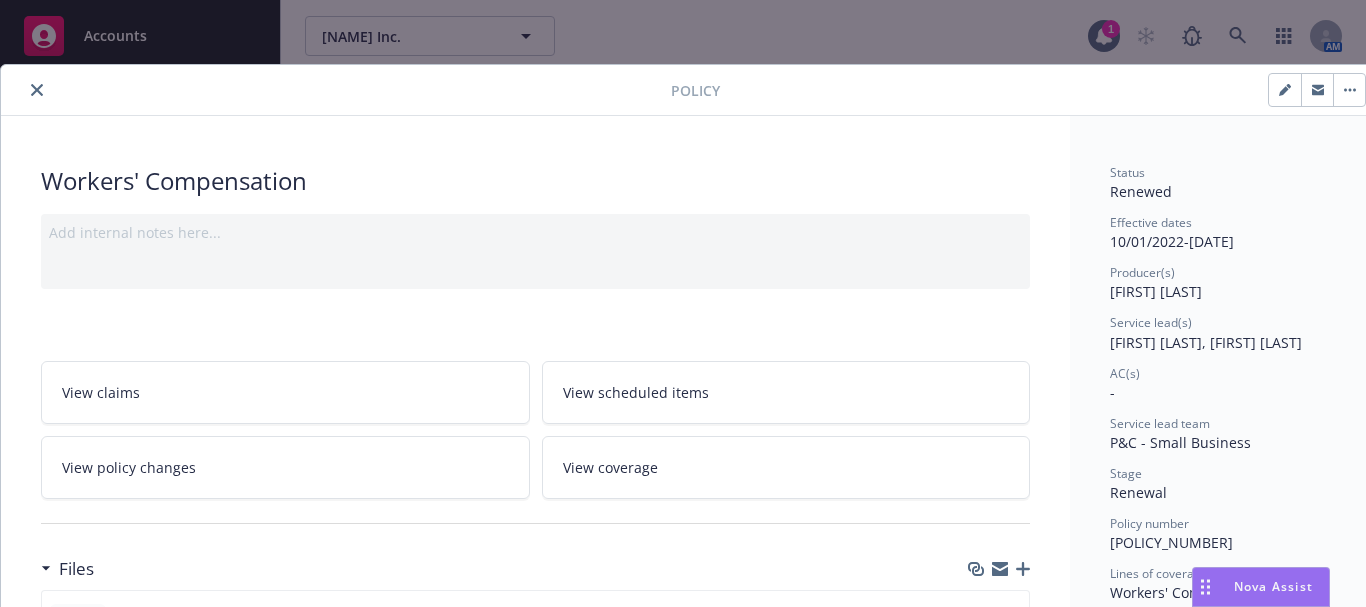 click at bounding box center [37, 90] 